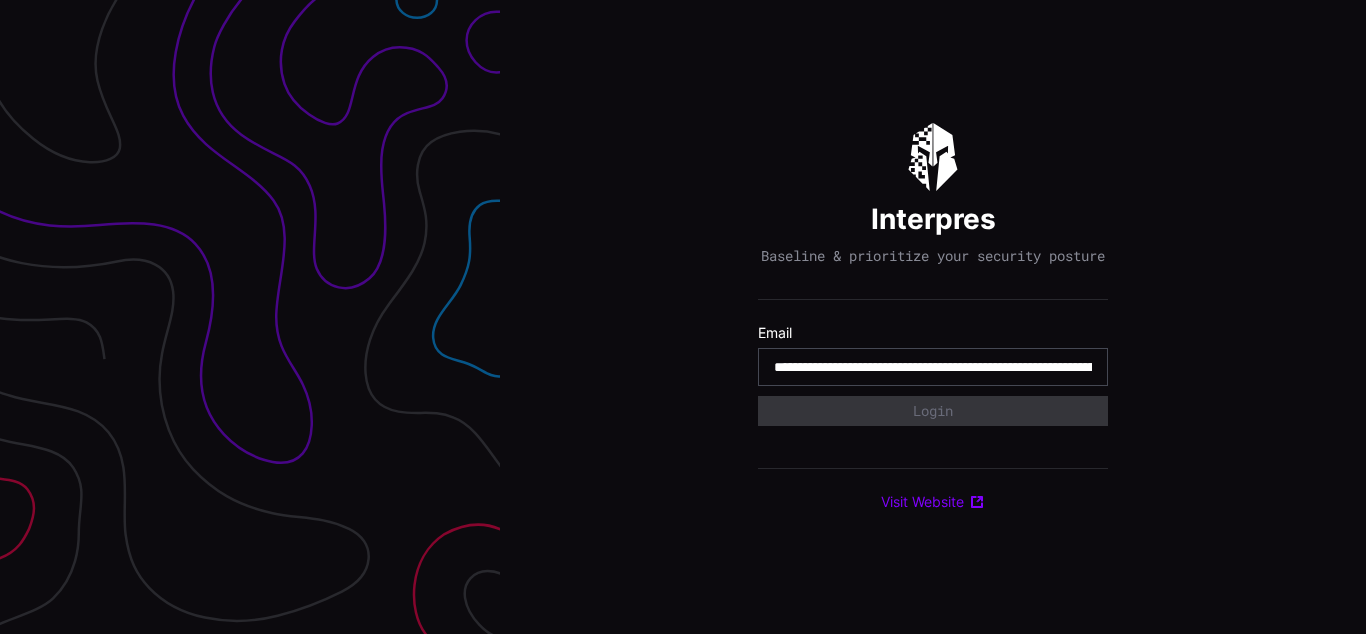 click on "**********" at bounding box center (933, 367) 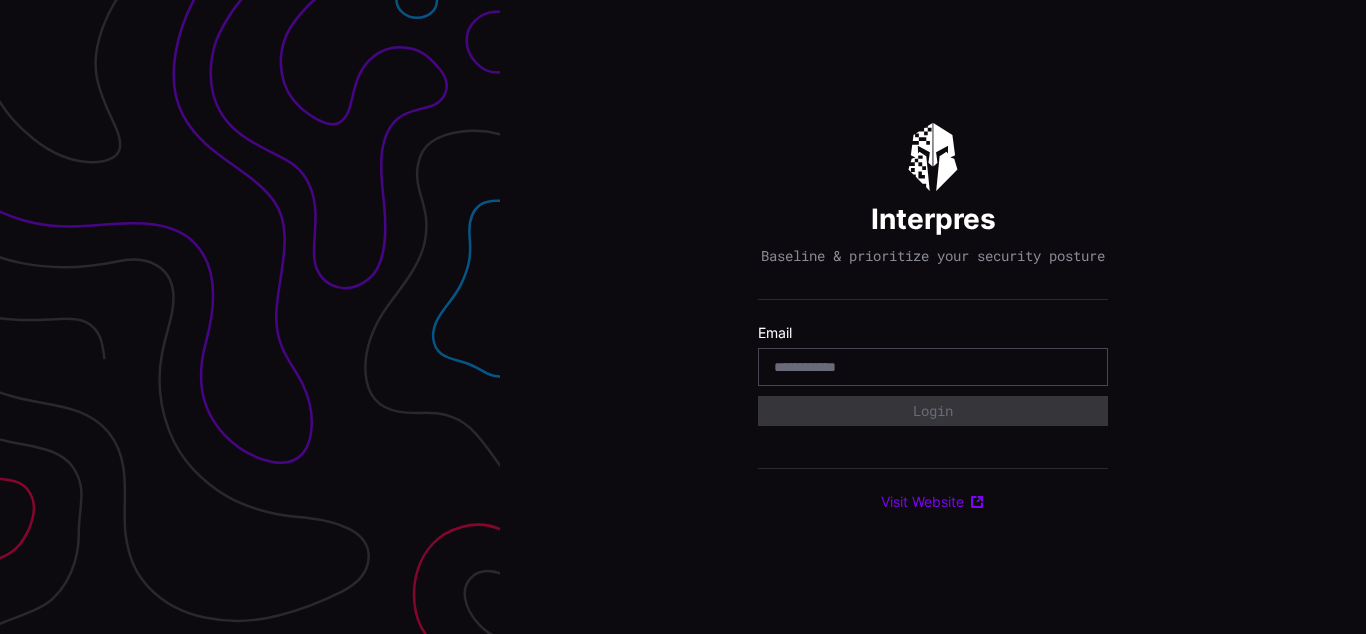 scroll, scrollTop: 0, scrollLeft: 0, axis: both 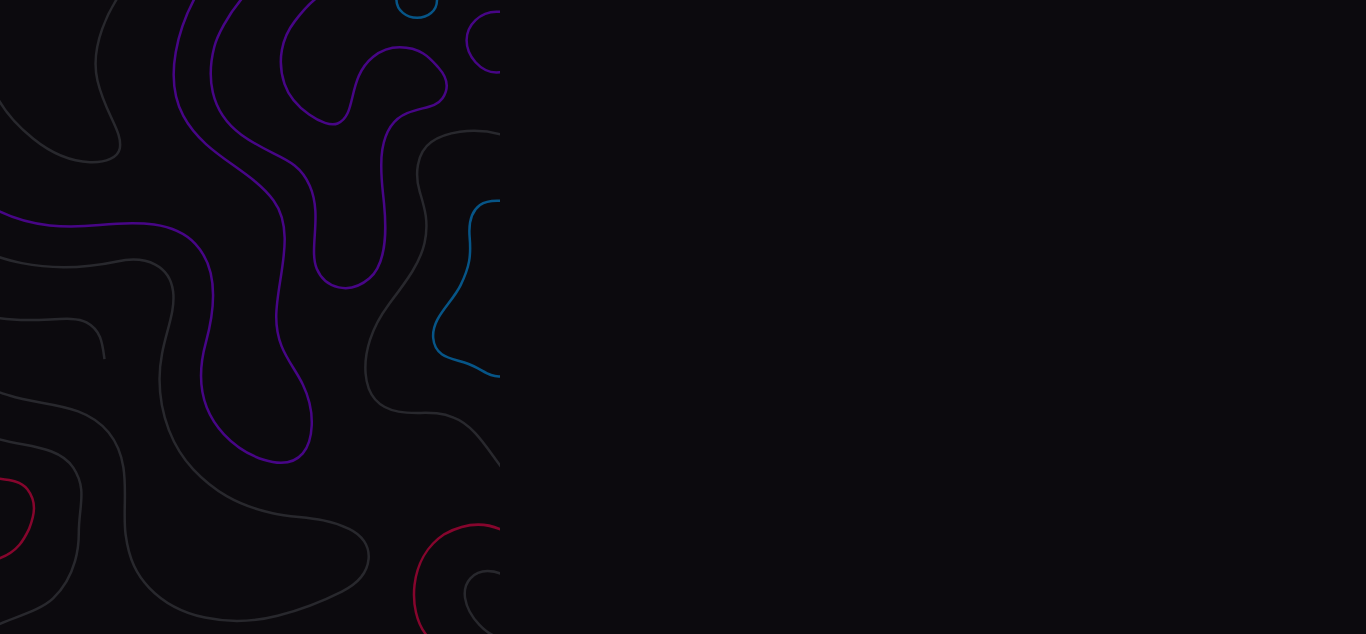 click on "Interpres Baseline & prioritize your security posture Email Login Visit Website" at bounding box center [933, 317] 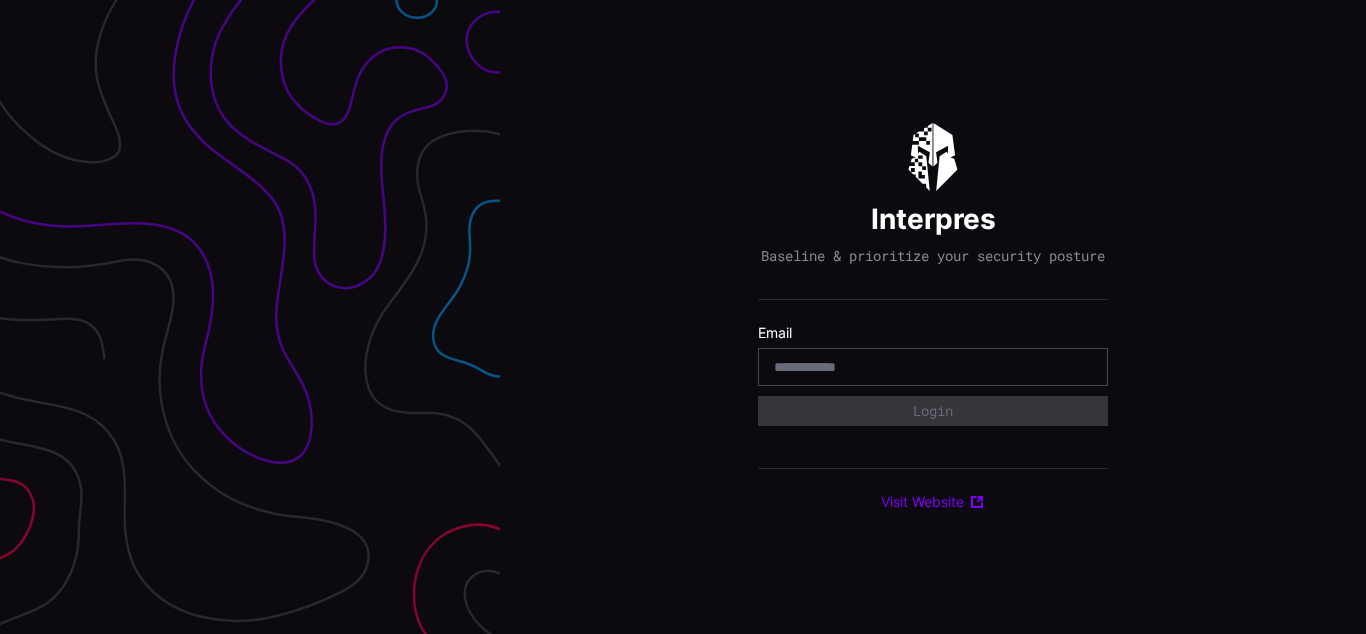 scroll, scrollTop: 0, scrollLeft: 0, axis: both 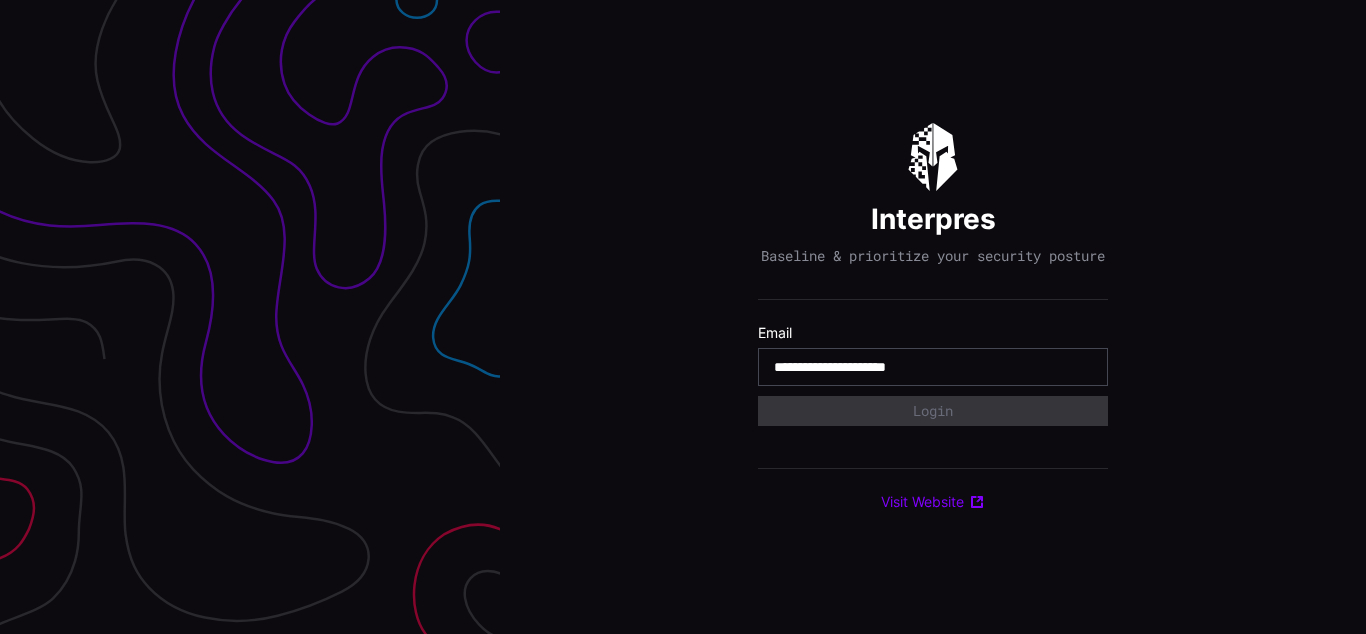 type on "**********" 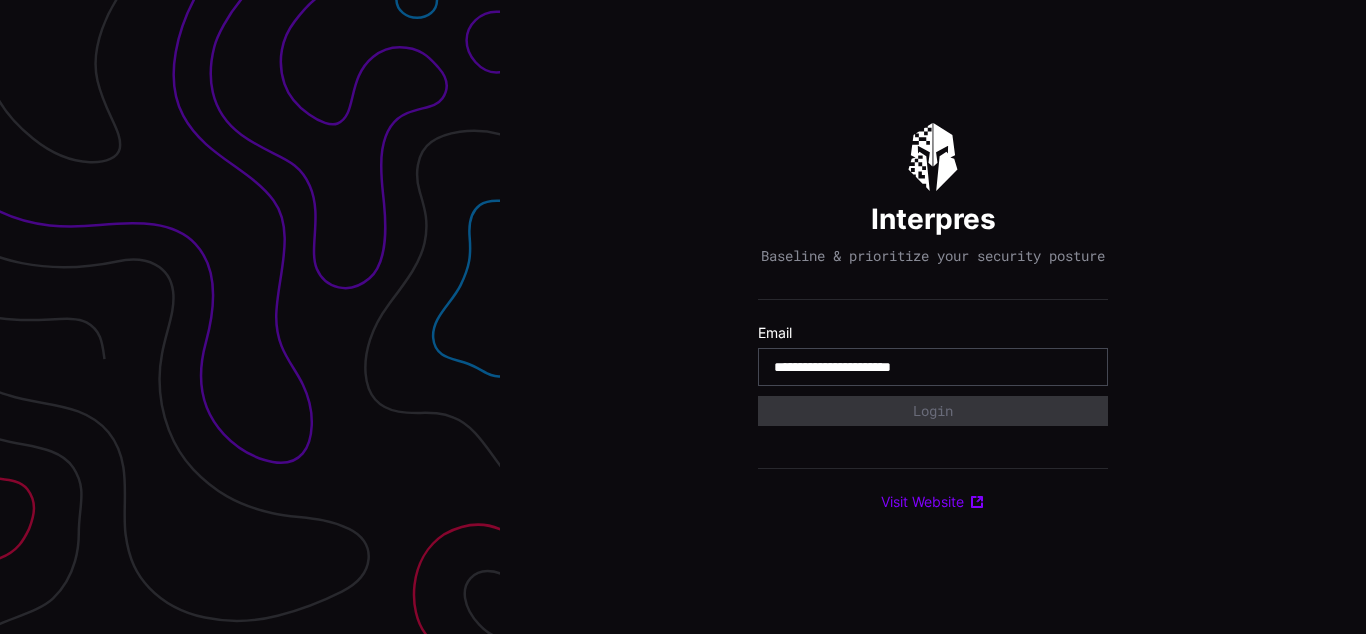 click on "**********" at bounding box center (933, 367) 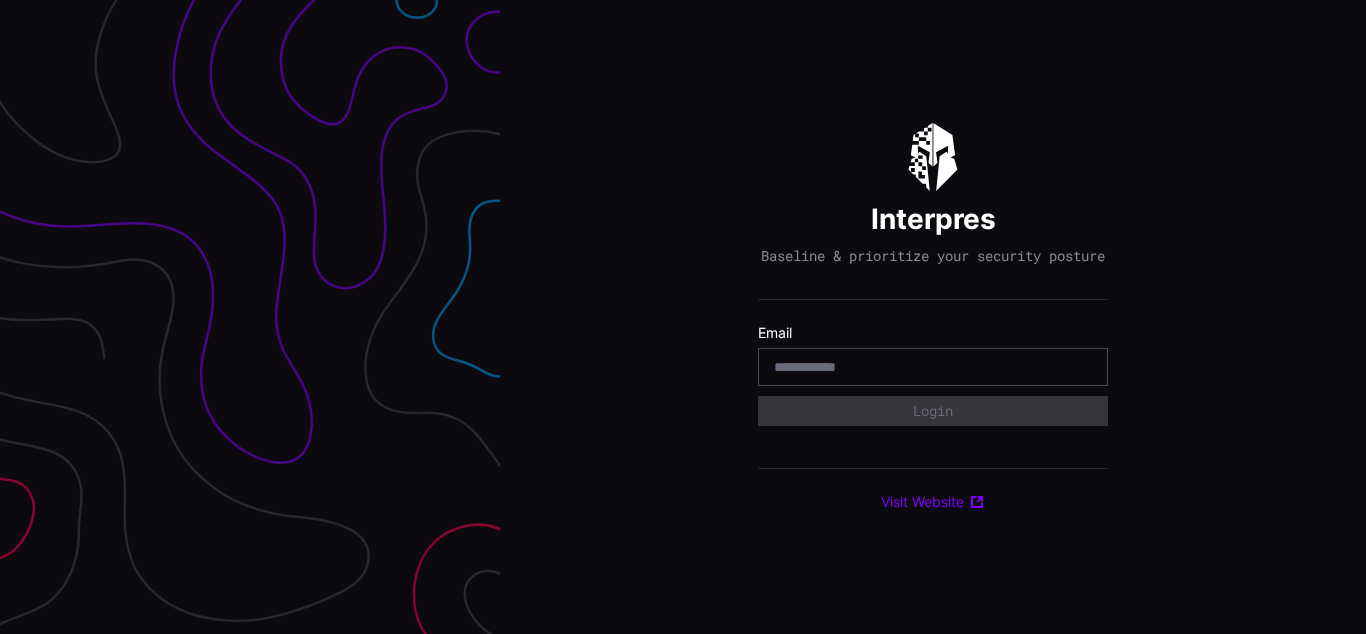 scroll, scrollTop: 0, scrollLeft: 0, axis: both 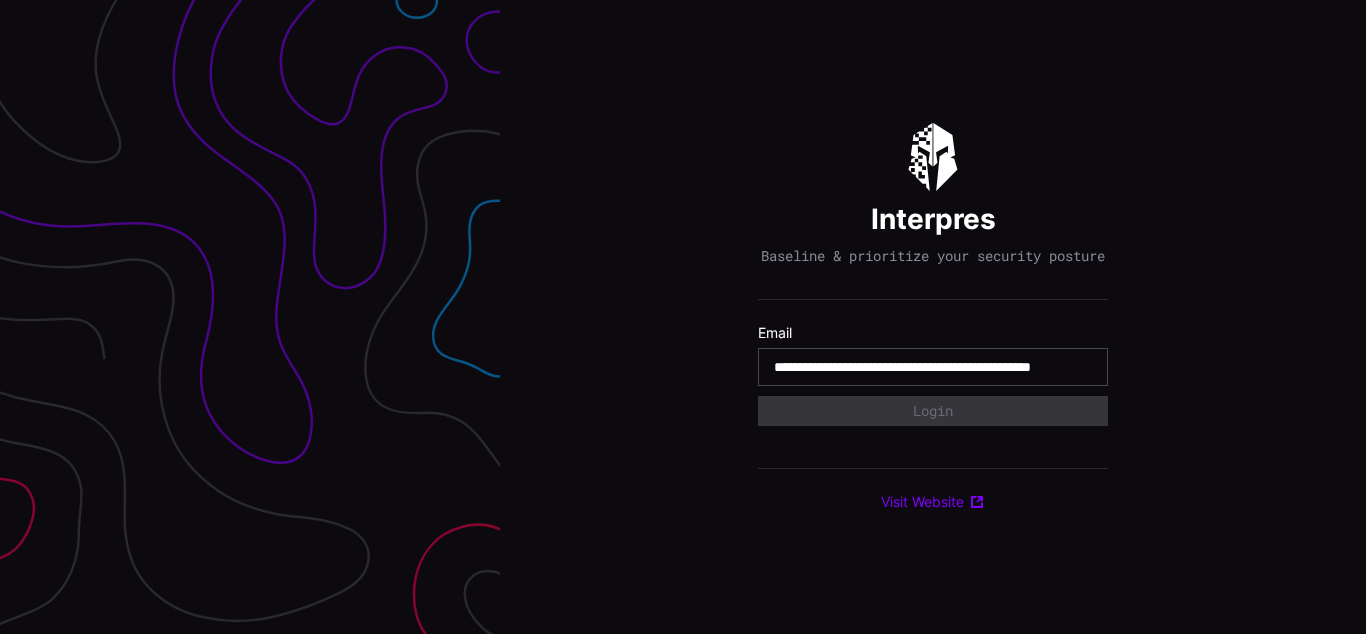 type on "**********" 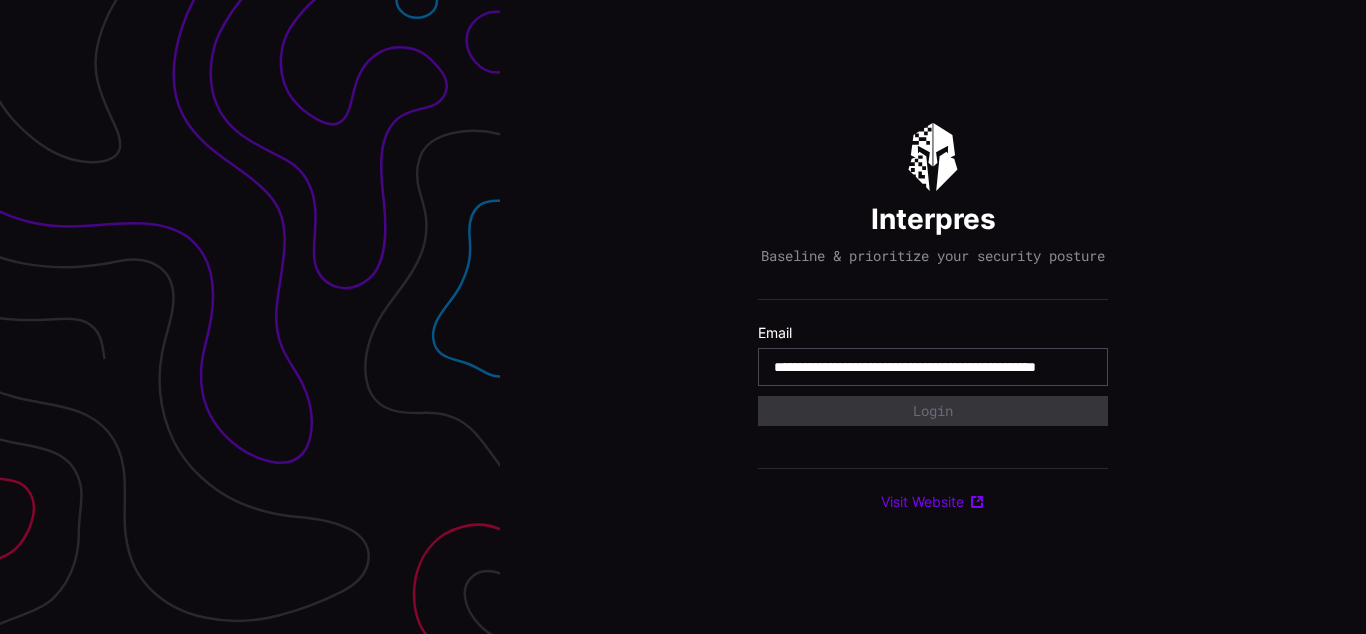 click on "**********" at bounding box center (933, 367) 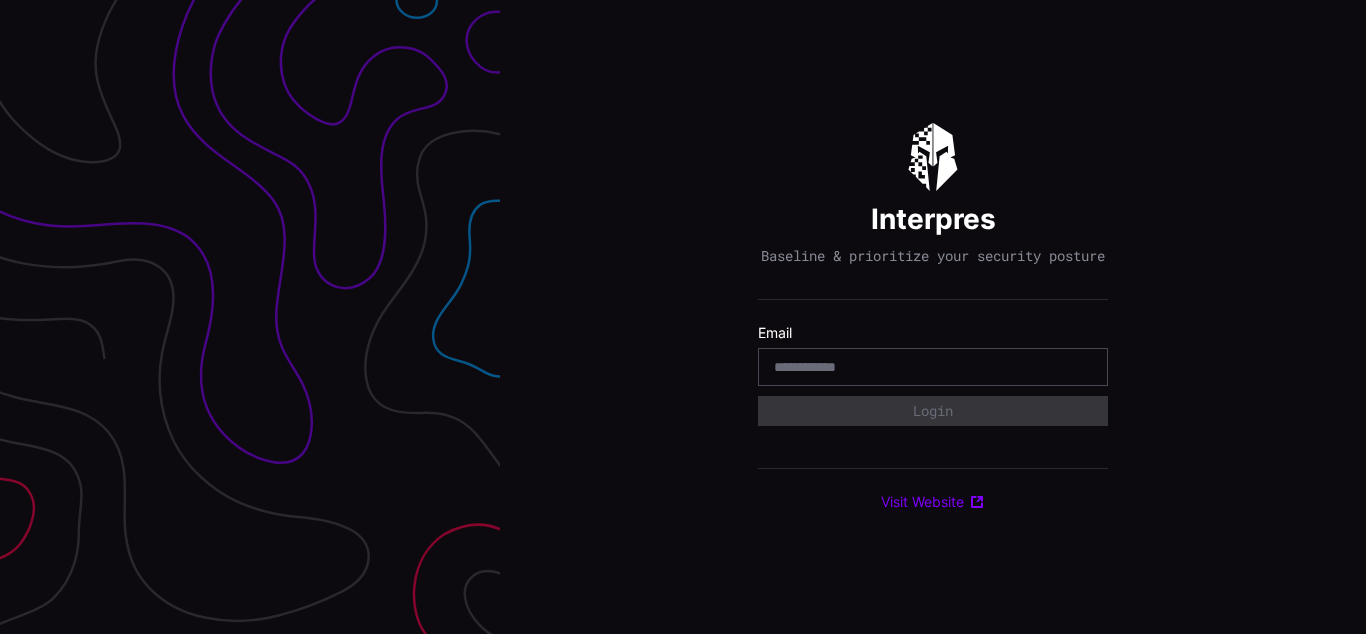 scroll, scrollTop: 0, scrollLeft: 0, axis: both 